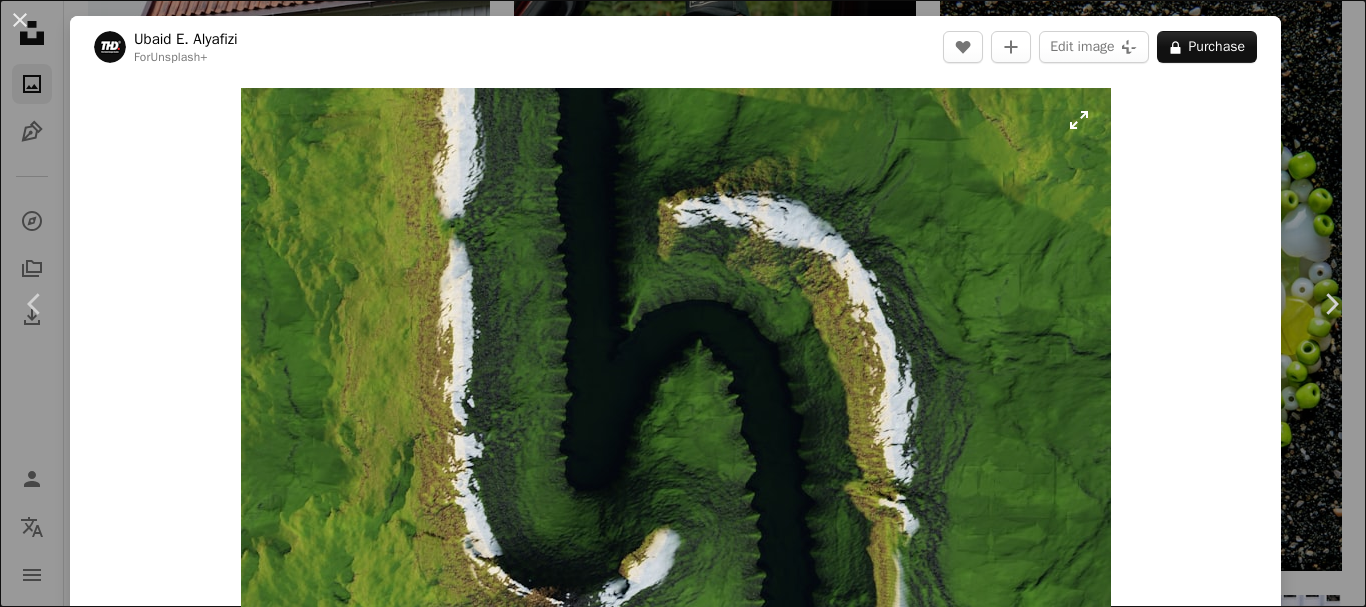scroll, scrollTop: 20400, scrollLeft: 0, axis: vertical 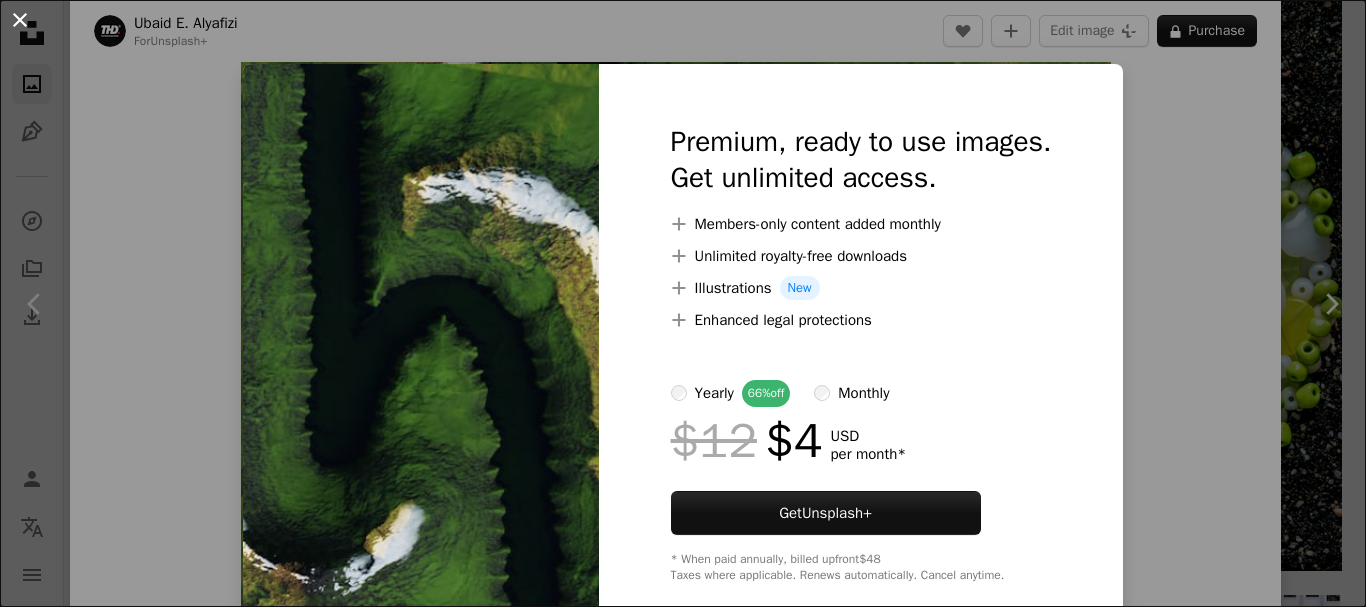 click on "An X shape" at bounding box center [20, 20] 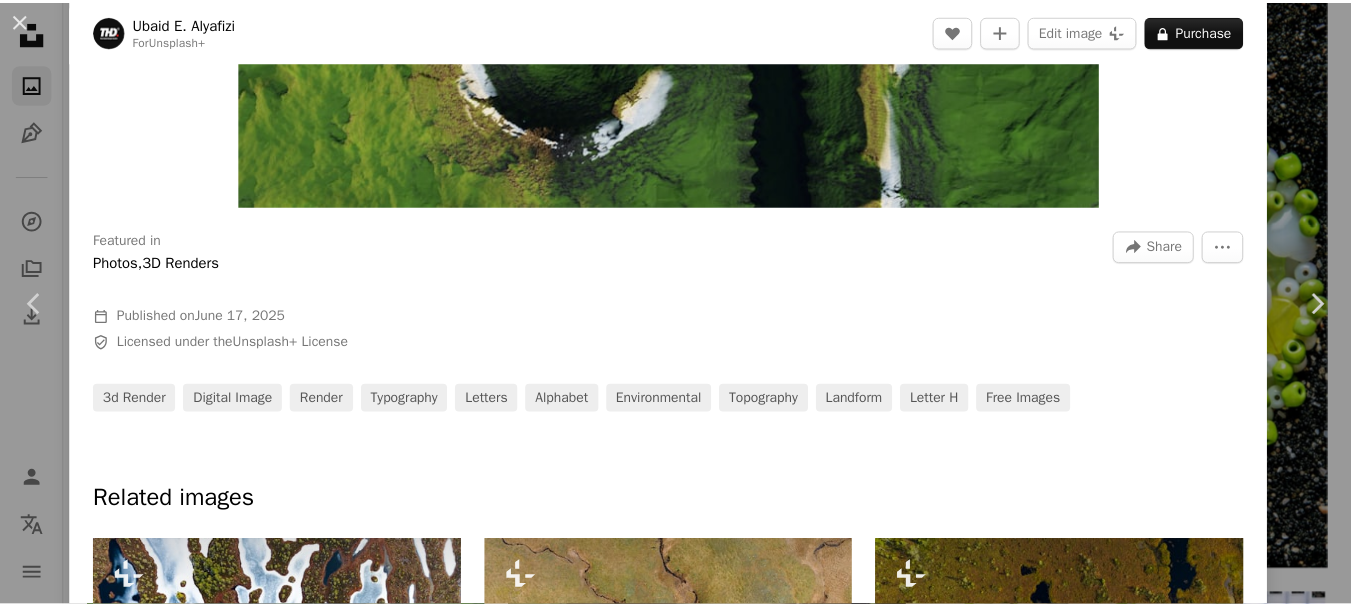 scroll, scrollTop: 861, scrollLeft: 0, axis: vertical 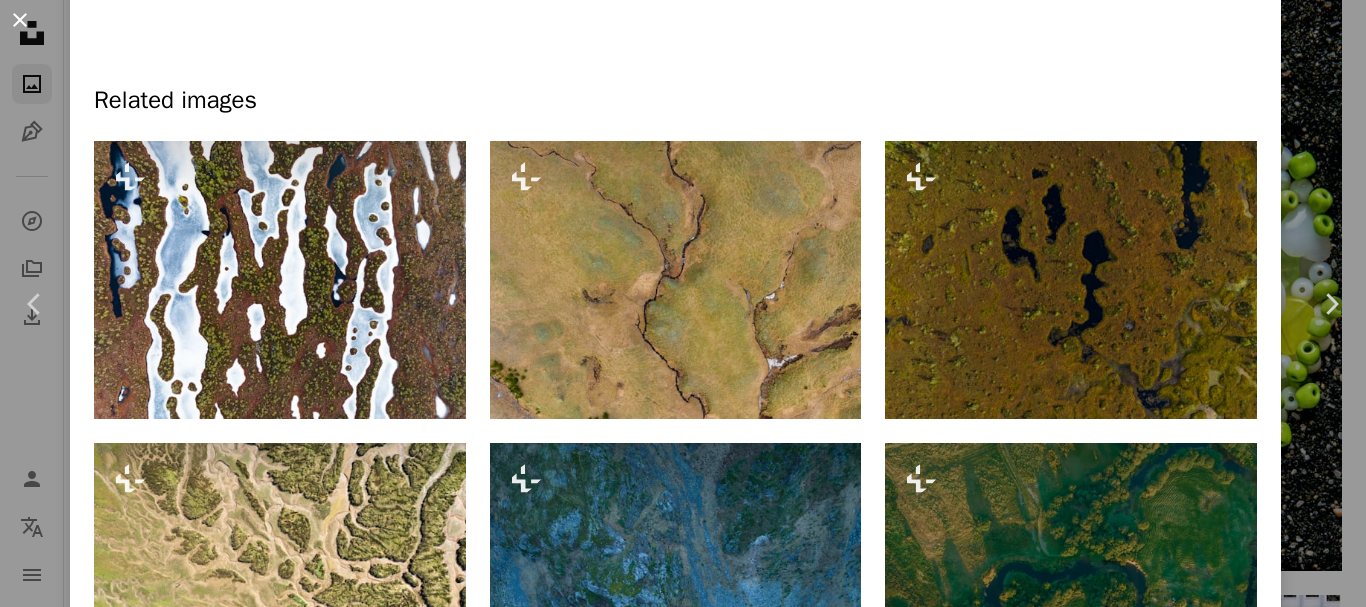 click on "An X shape" at bounding box center [20, 20] 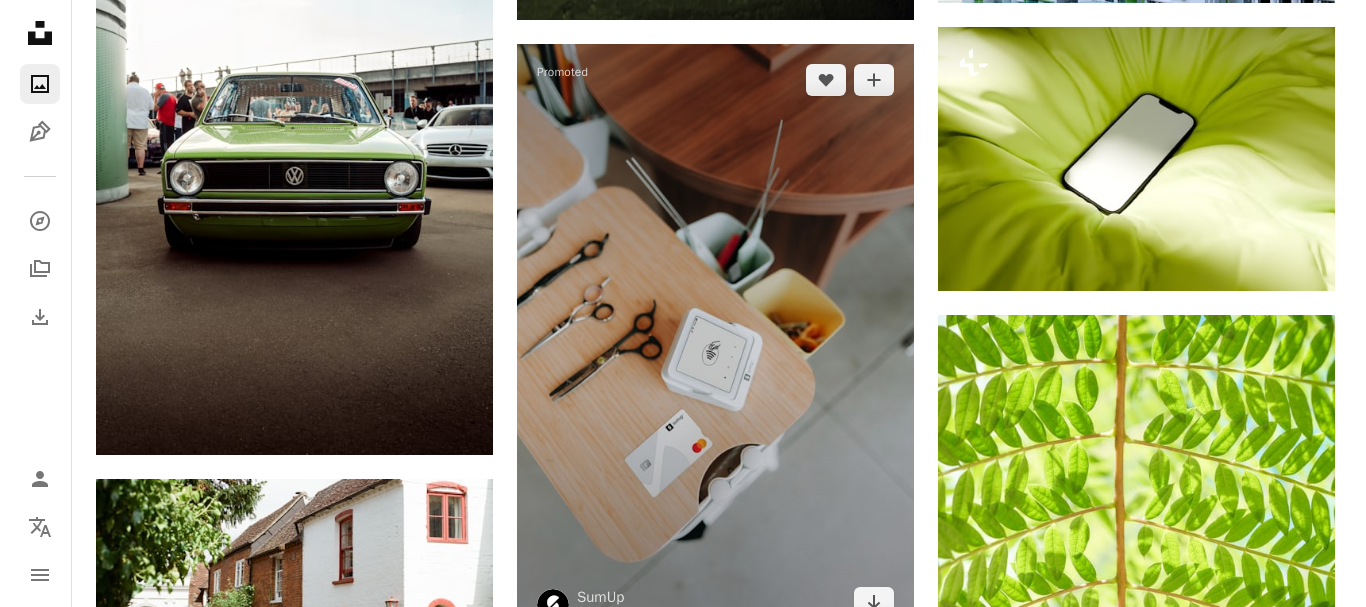 scroll, scrollTop: 21000, scrollLeft: 0, axis: vertical 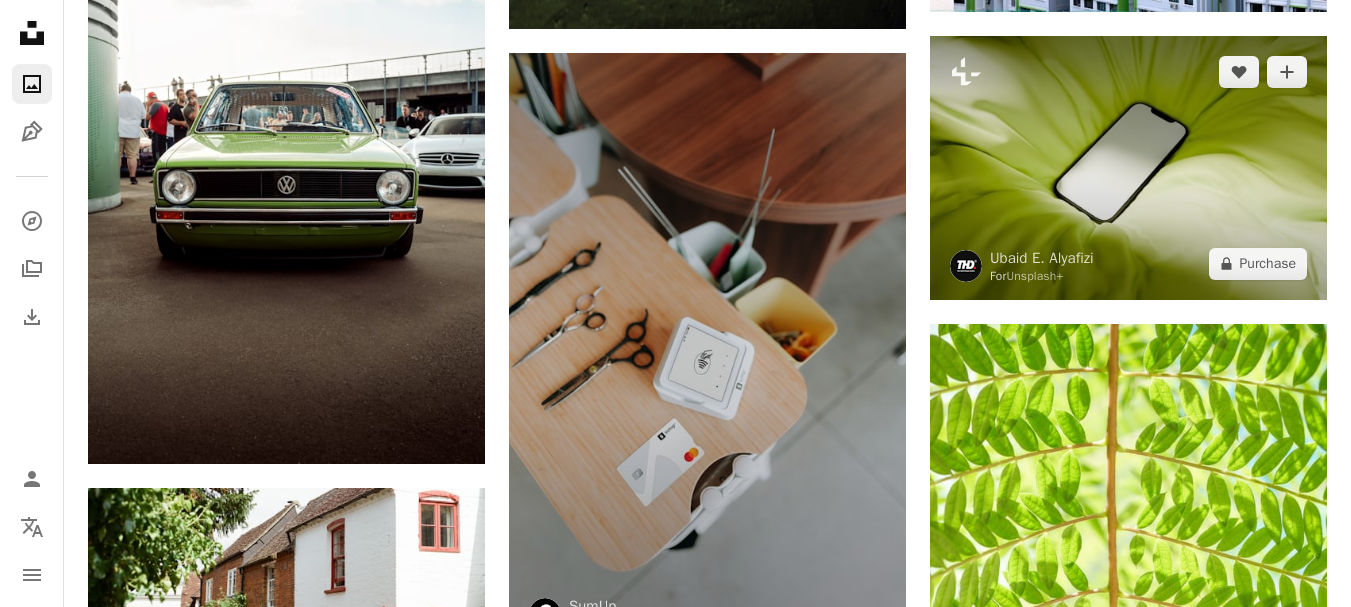 click at bounding box center (1128, 168) 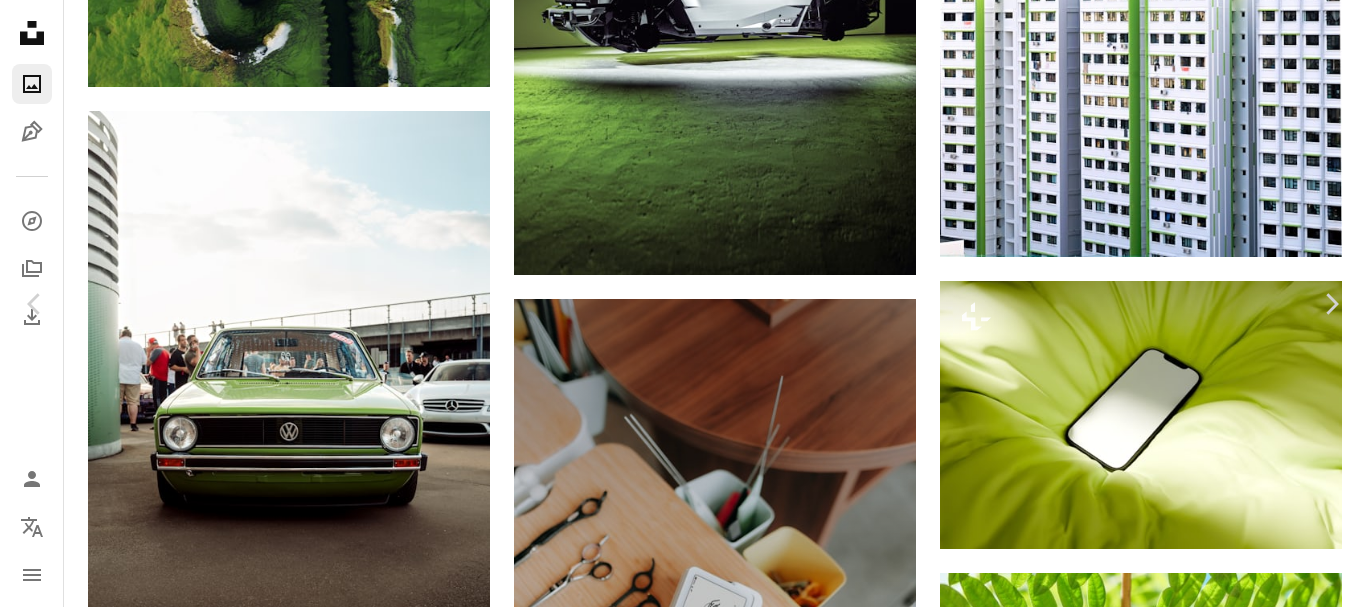 scroll, scrollTop: 4100, scrollLeft: 0, axis: vertical 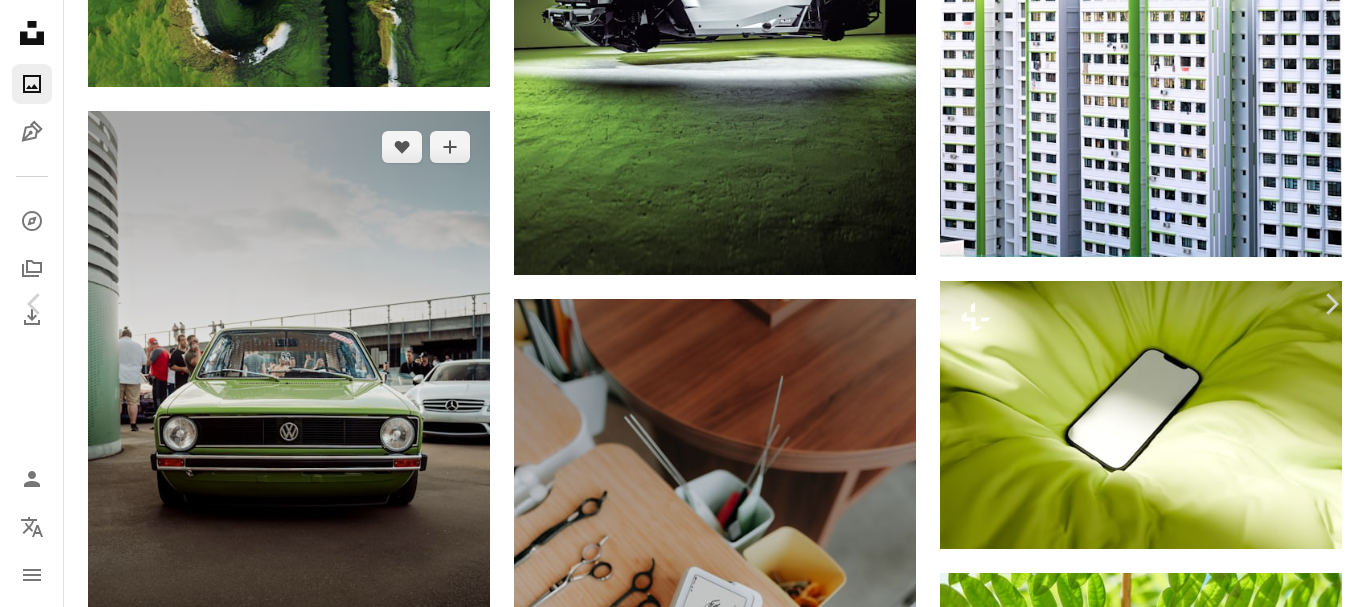 click on "An X shape" at bounding box center [20, 20] 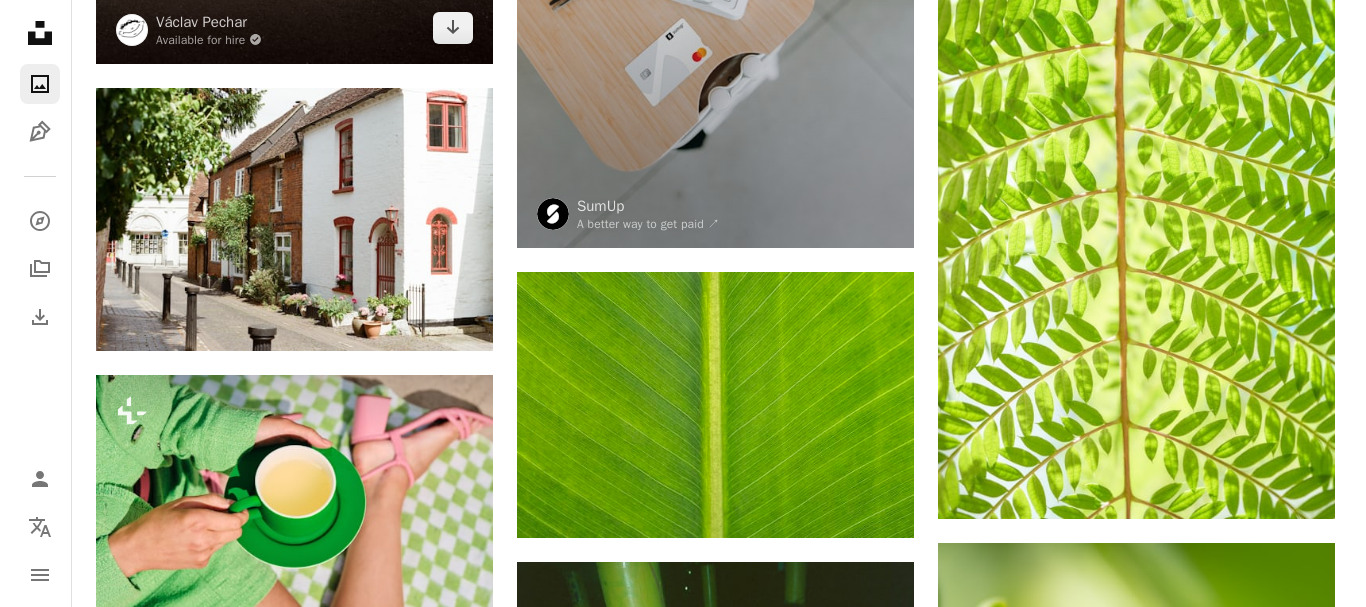 scroll, scrollTop: 21700, scrollLeft: 0, axis: vertical 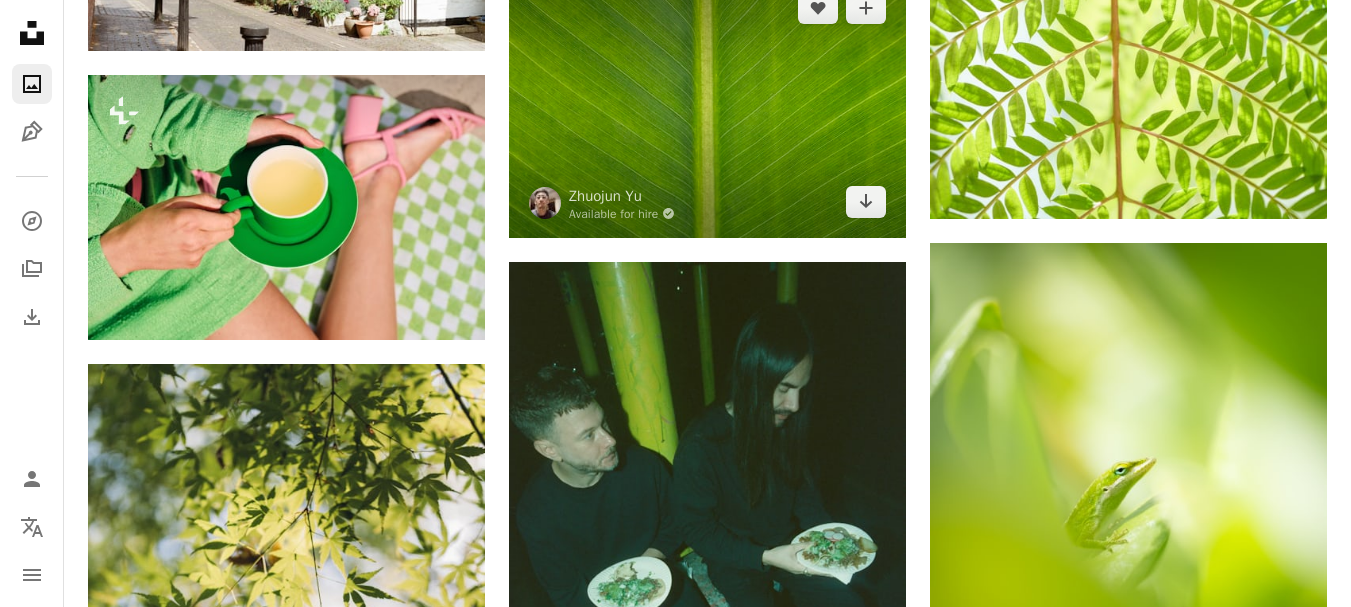 click at bounding box center [707, 104] 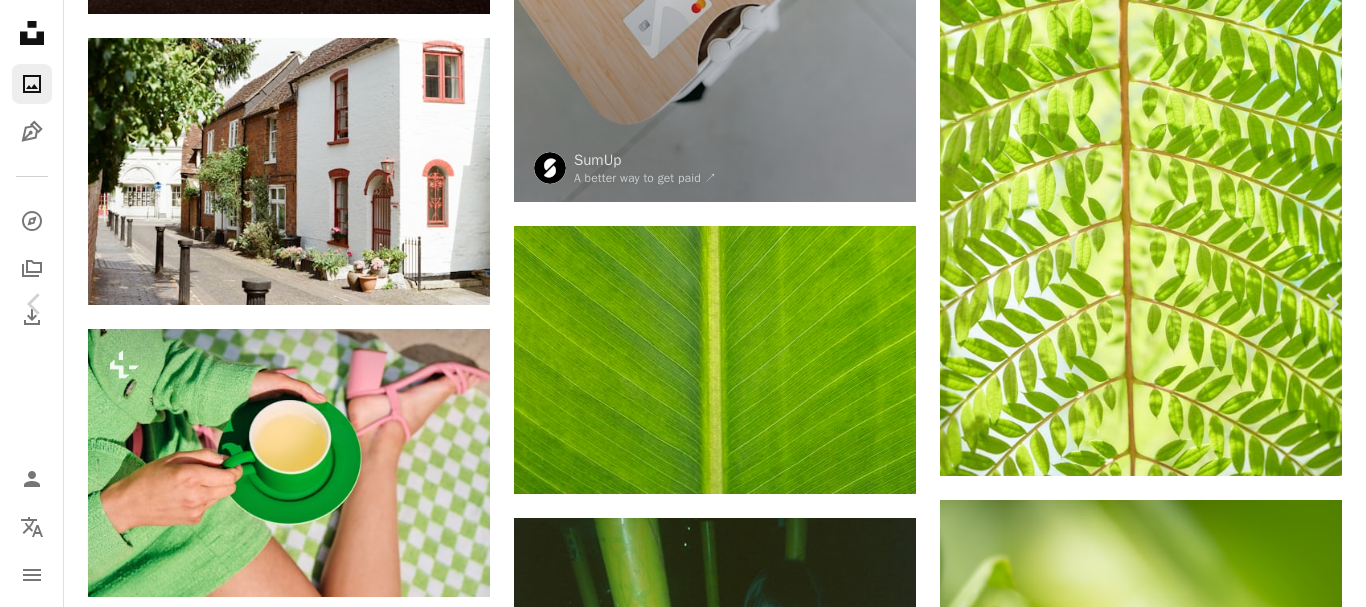 scroll, scrollTop: 7097, scrollLeft: 0, axis: vertical 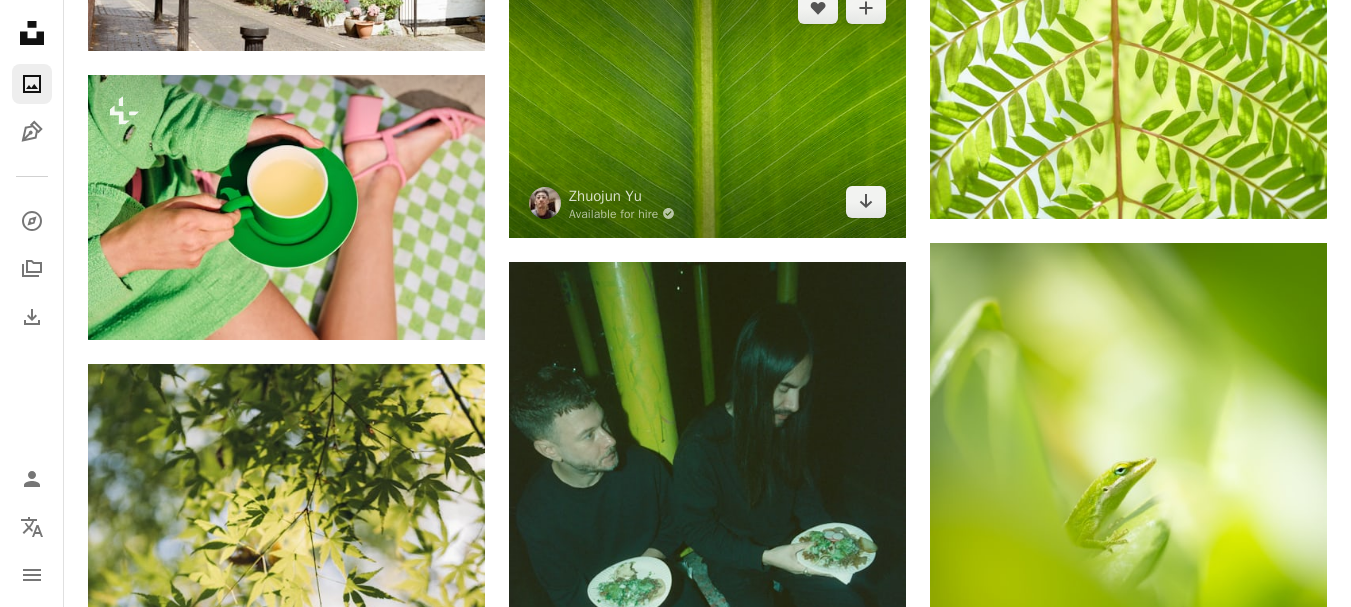 click at bounding box center [707, 104] 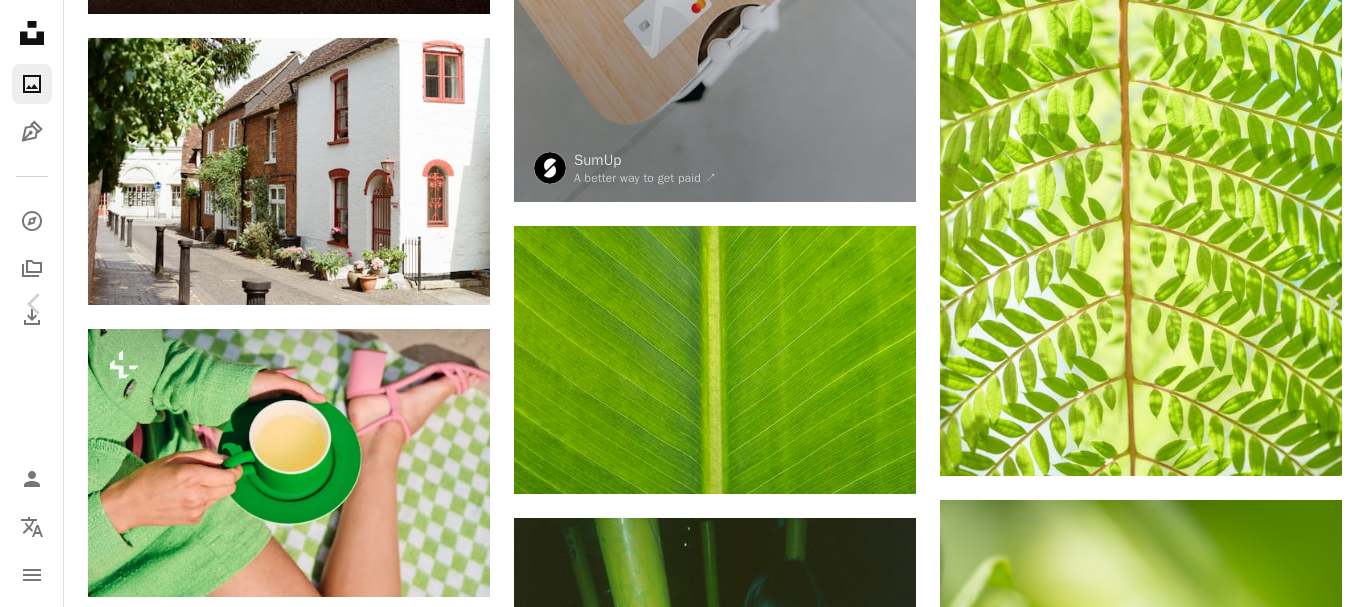 scroll, scrollTop: 11907, scrollLeft: 0, axis: vertical 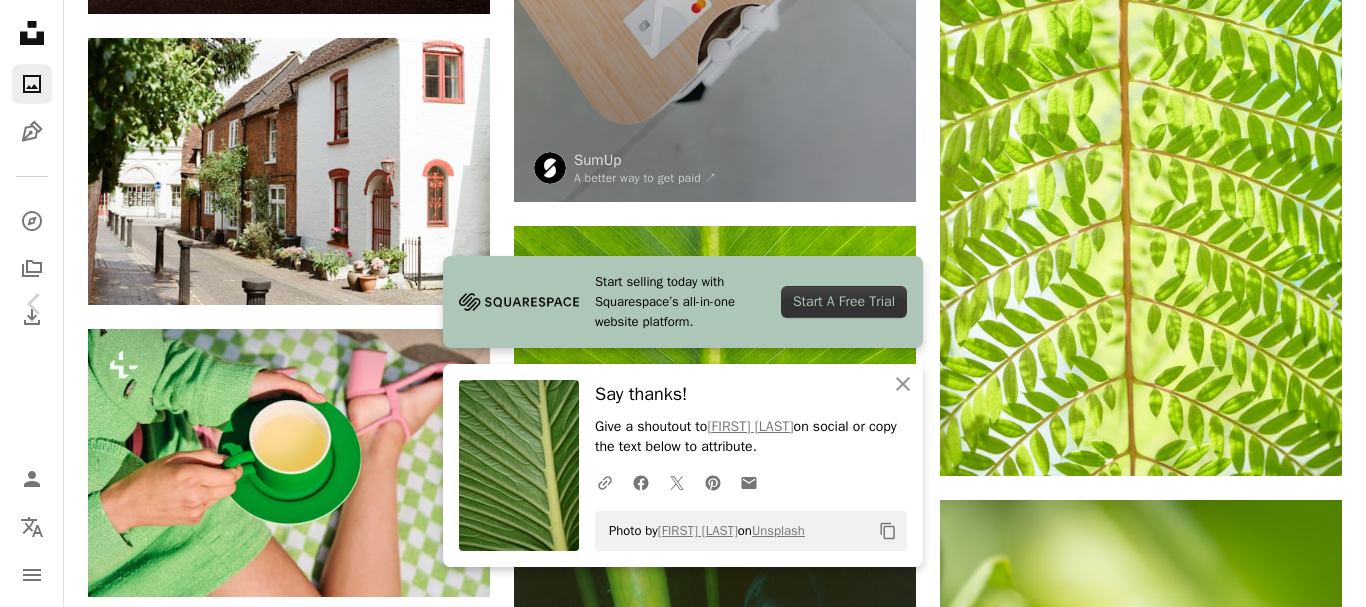 click on "An X shape" at bounding box center (20, 20) 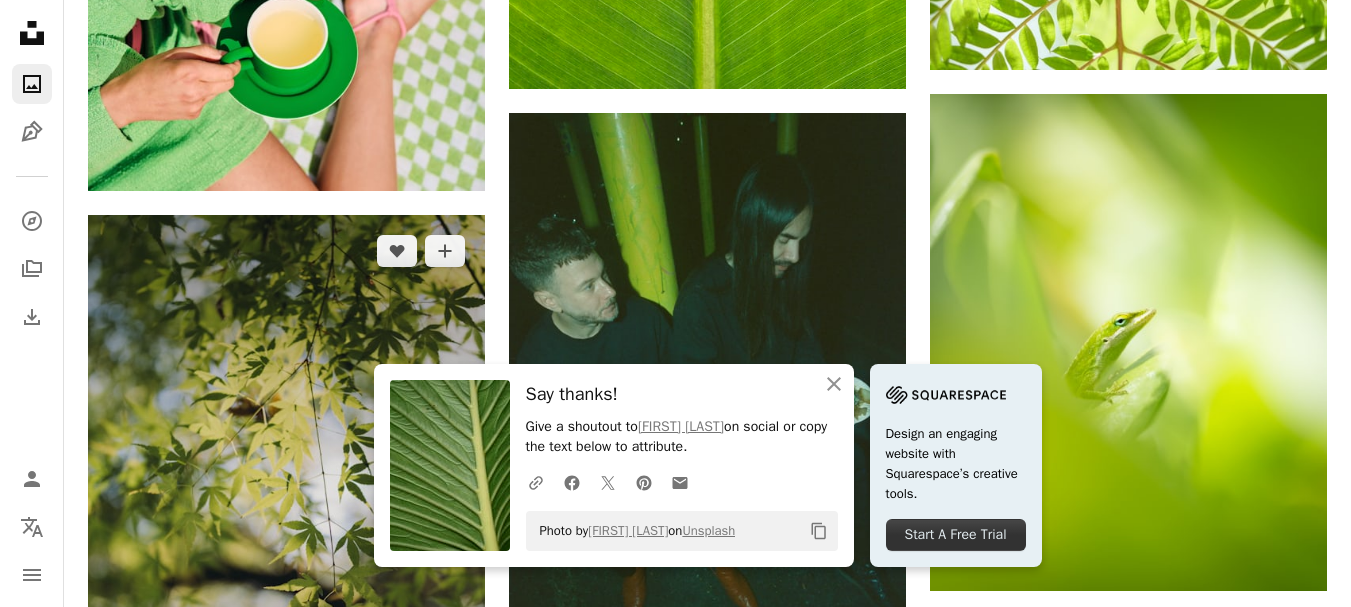 scroll, scrollTop: 22000, scrollLeft: 0, axis: vertical 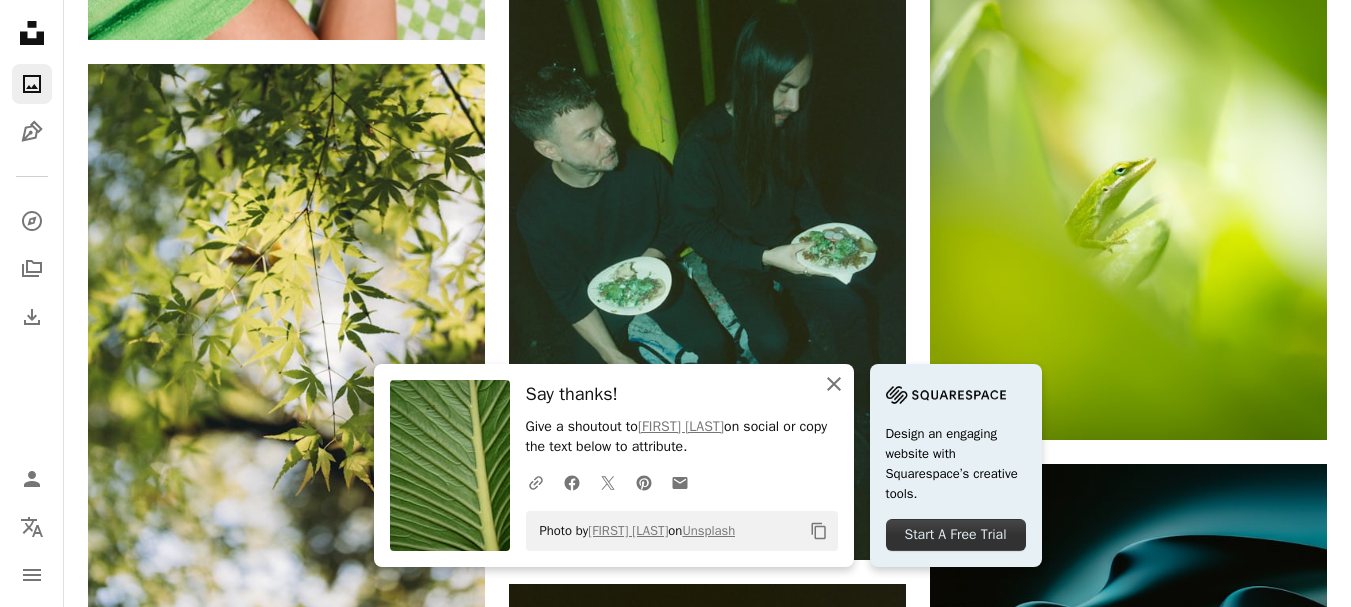 click on "An X shape" 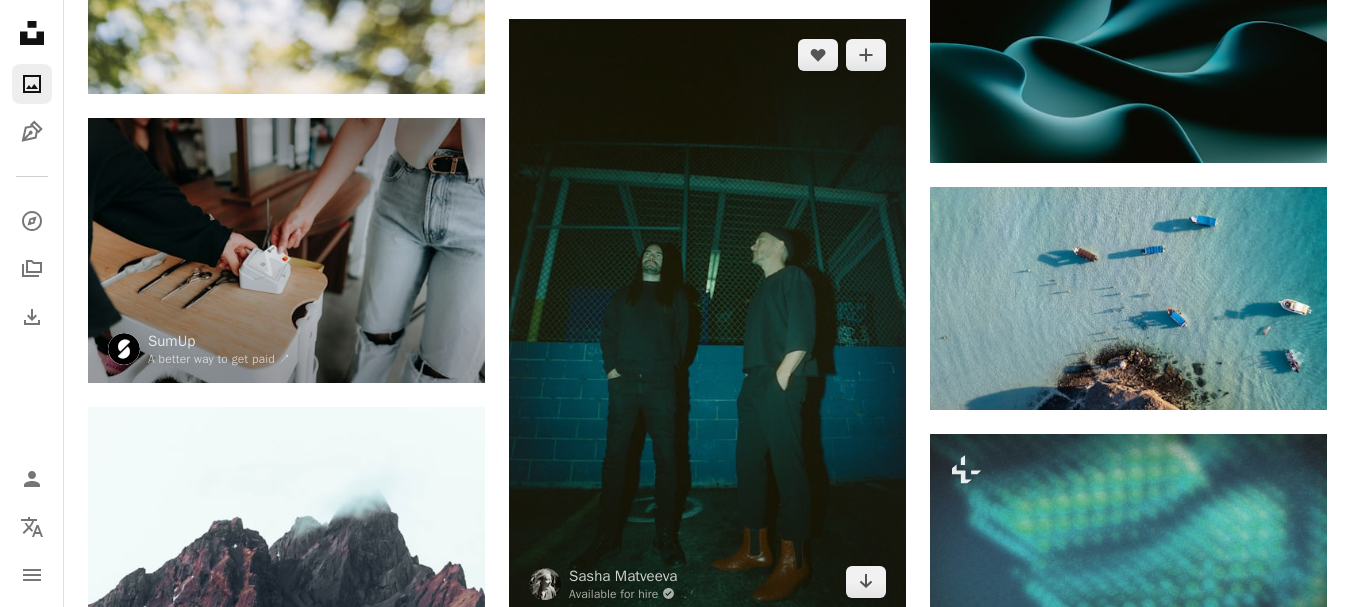 scroll, scrollTop: 22600, scrollLeft: 0, axis: vertical 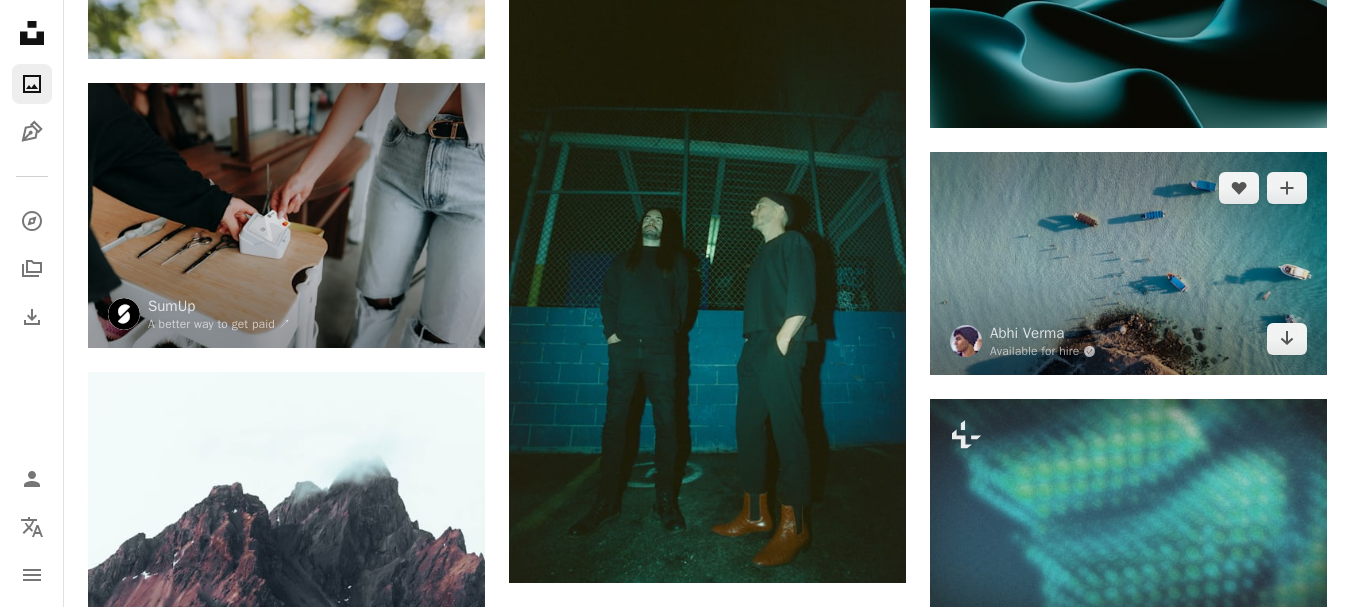 click at bounding box center [1128, 263] 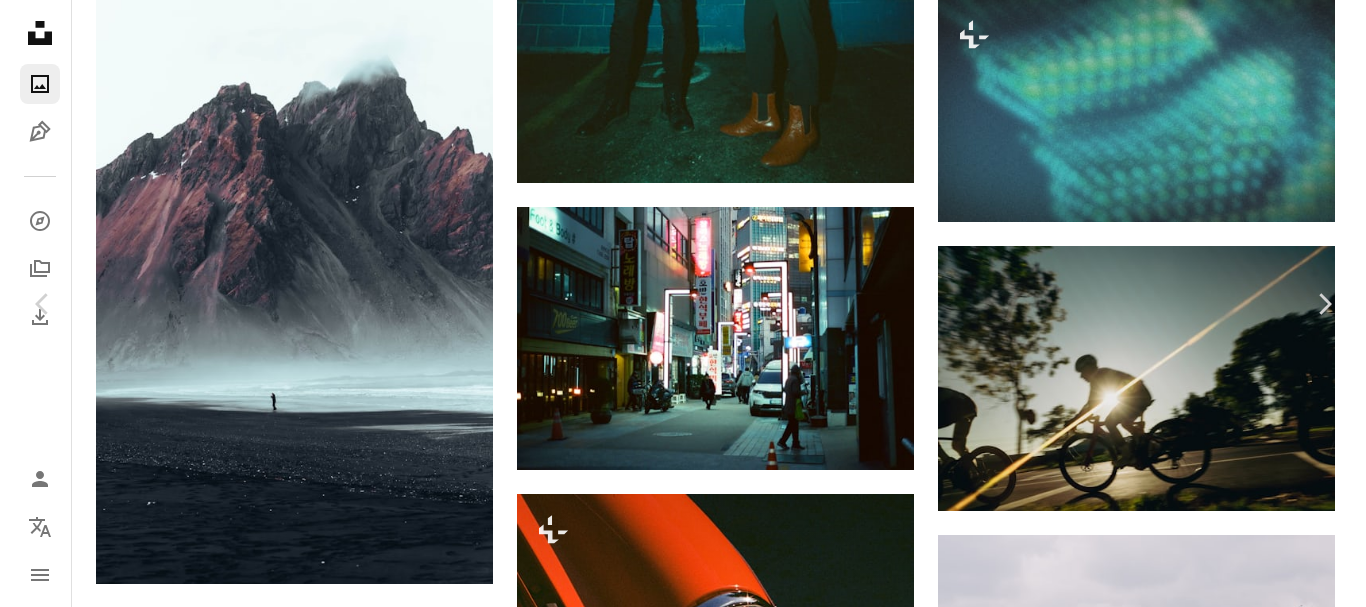 scroll, scrollTop: 23400, scrollLeft: 0, axis: vertical 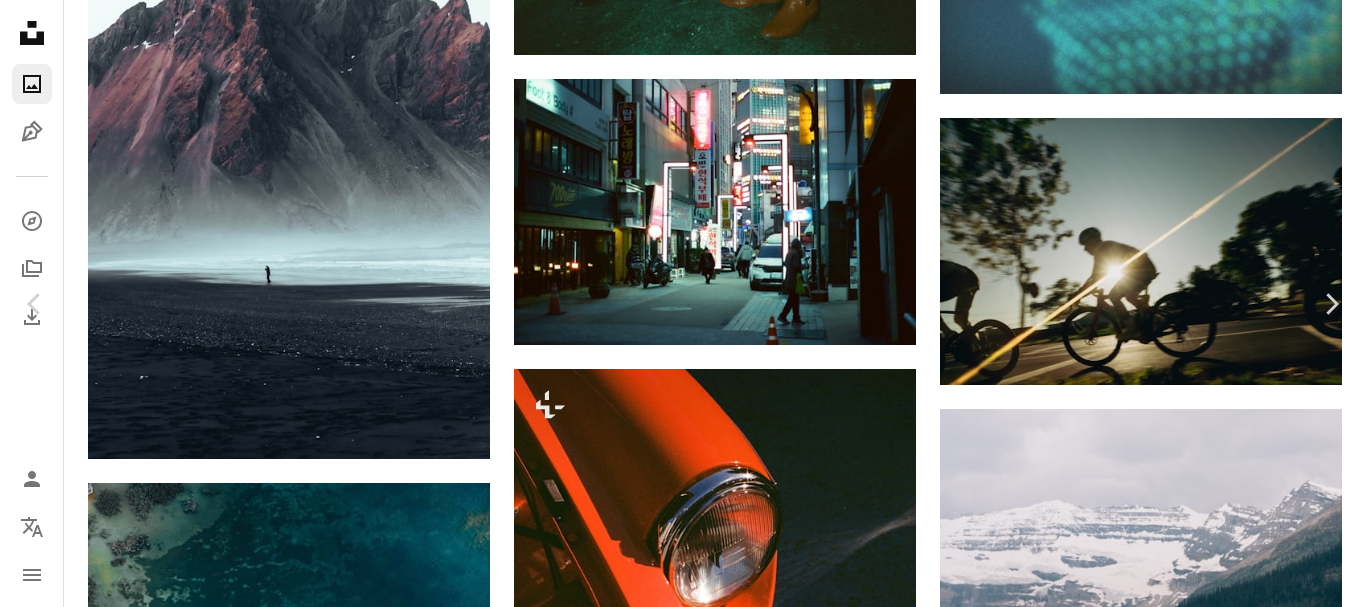 click on "An X shape" at bounding box center (20, 20) 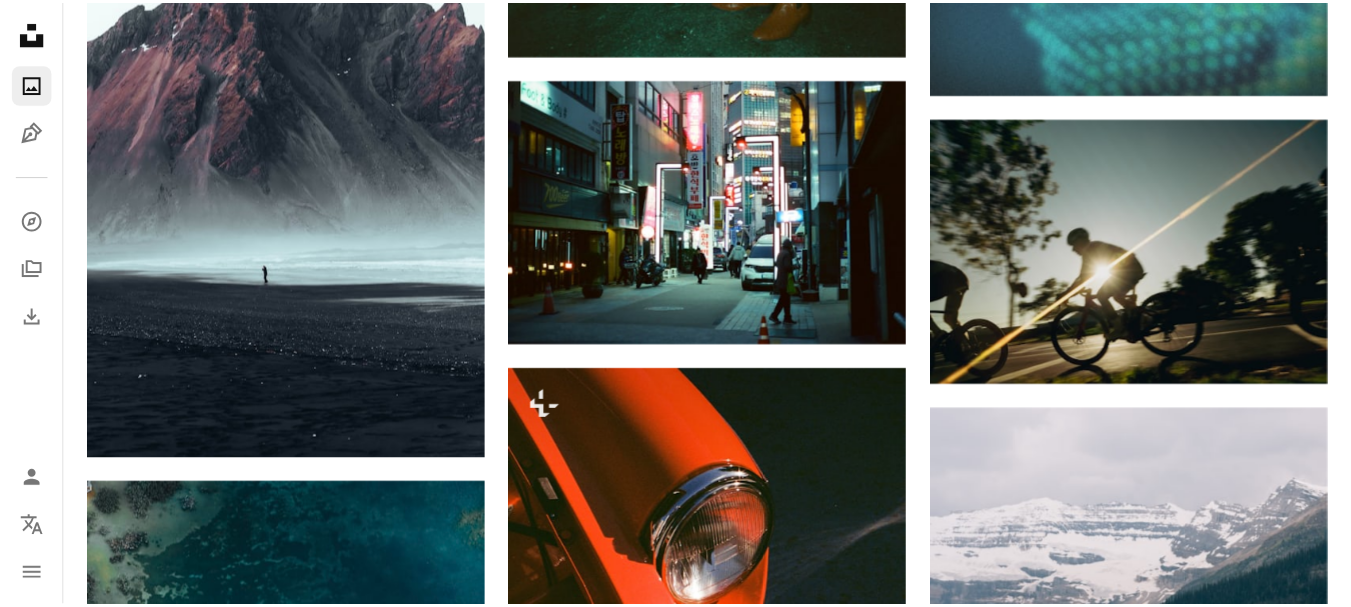 scroll, scrollTop: 22600, scrollLeft: 0, axis: vertical 